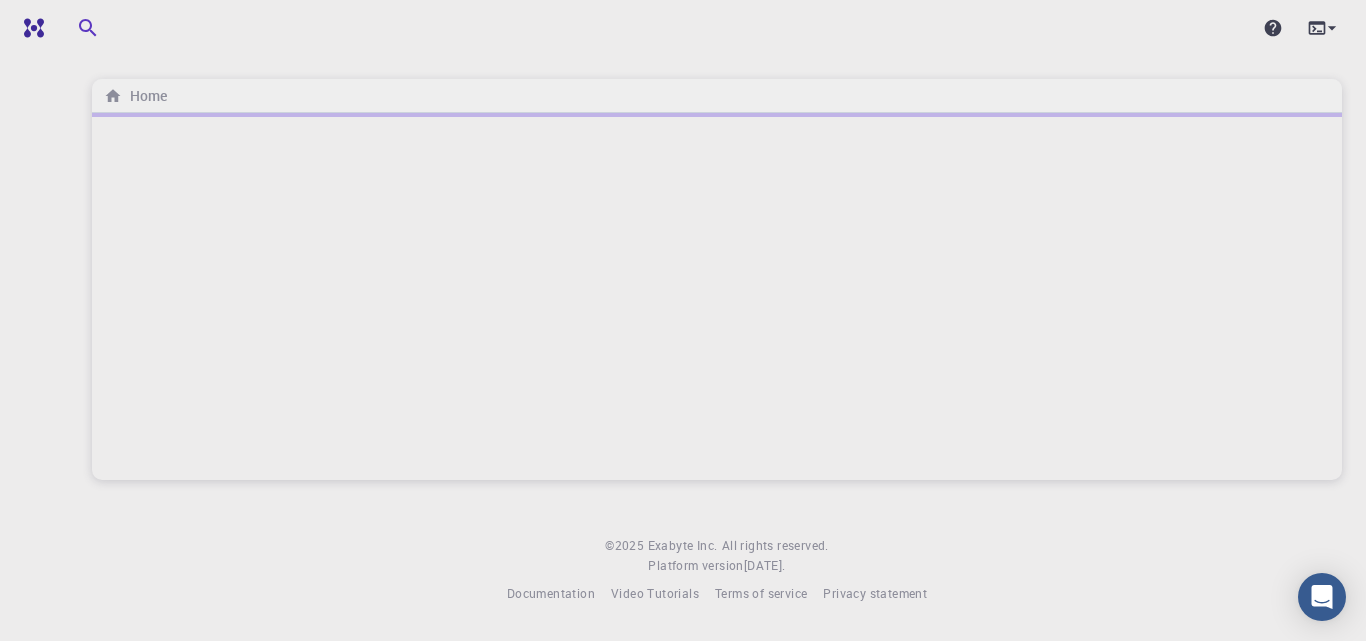 scroll, scrollTop: 0, scrollLeft: 0, axis: both 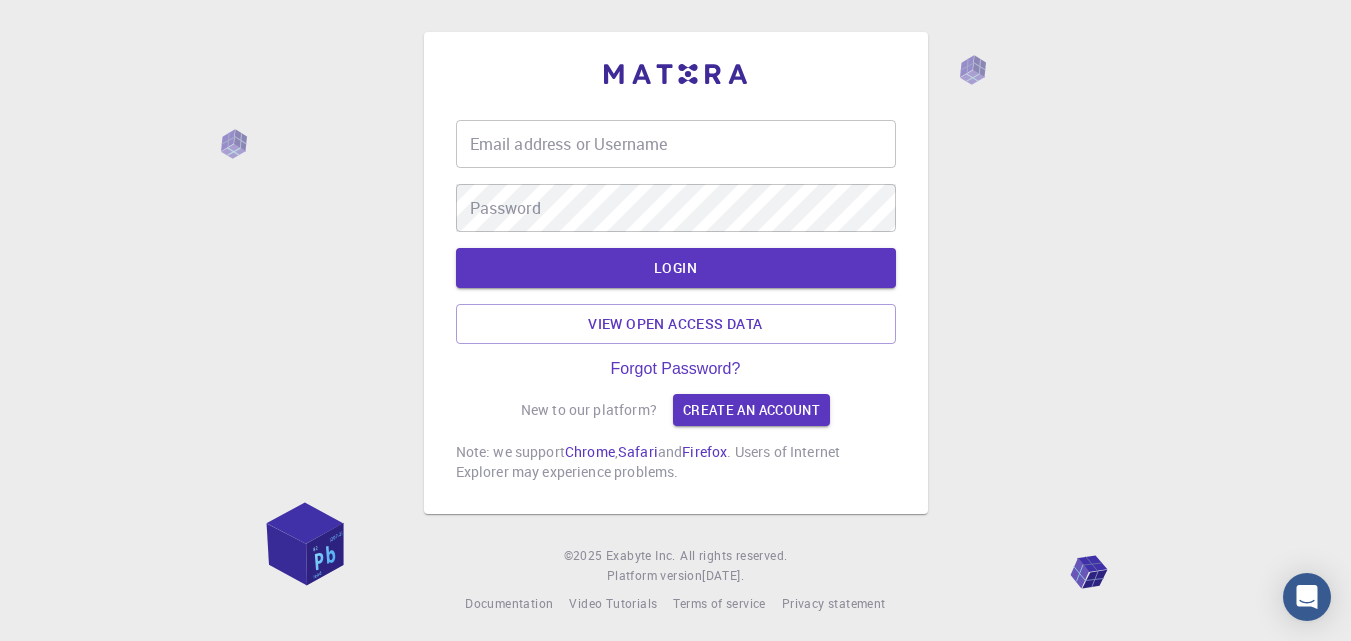 click on "Email address or Username Email address or Username" at bounding box center [676, 144] 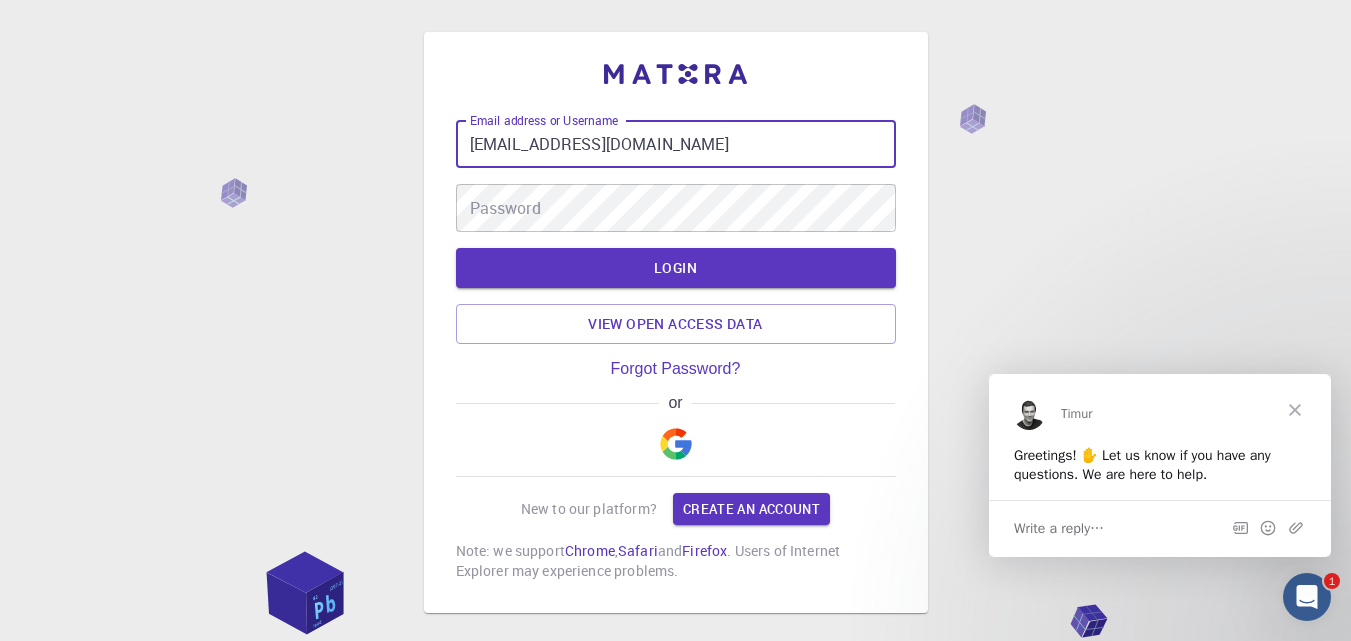 scroll, scrollTop: 0, scrollLeft: 0, axis: both 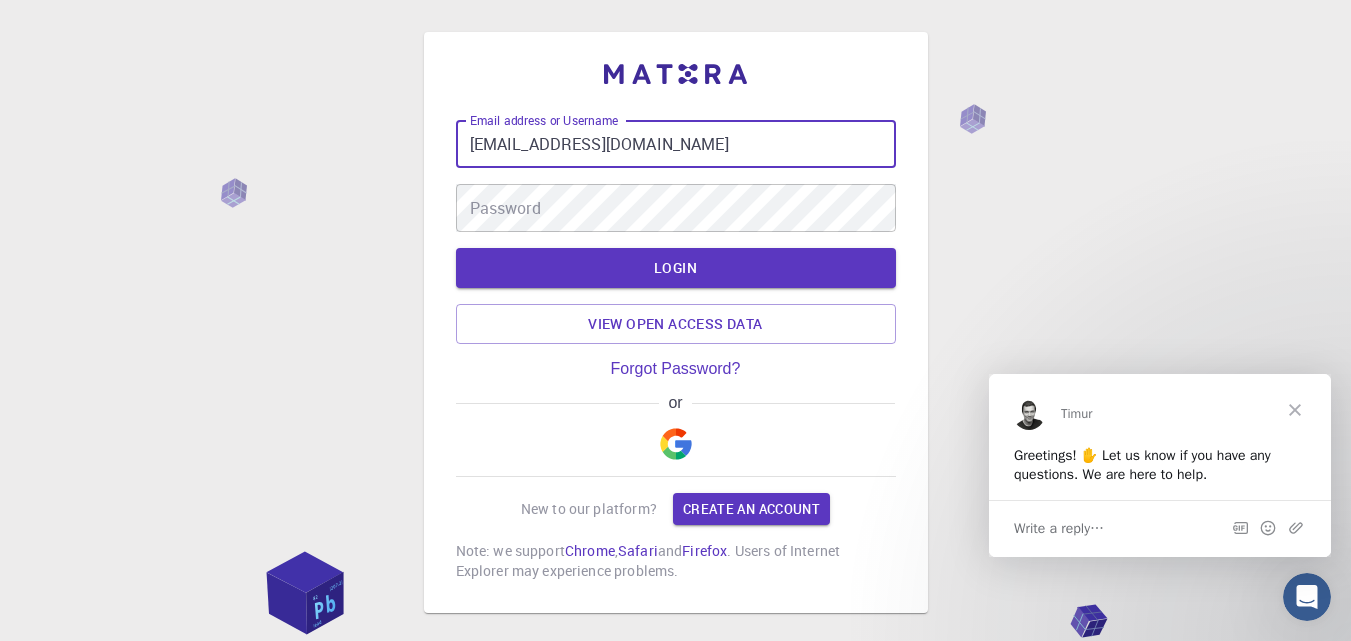 type on "[EMAIL_ADDRESS][DOMAIN_NAME]" 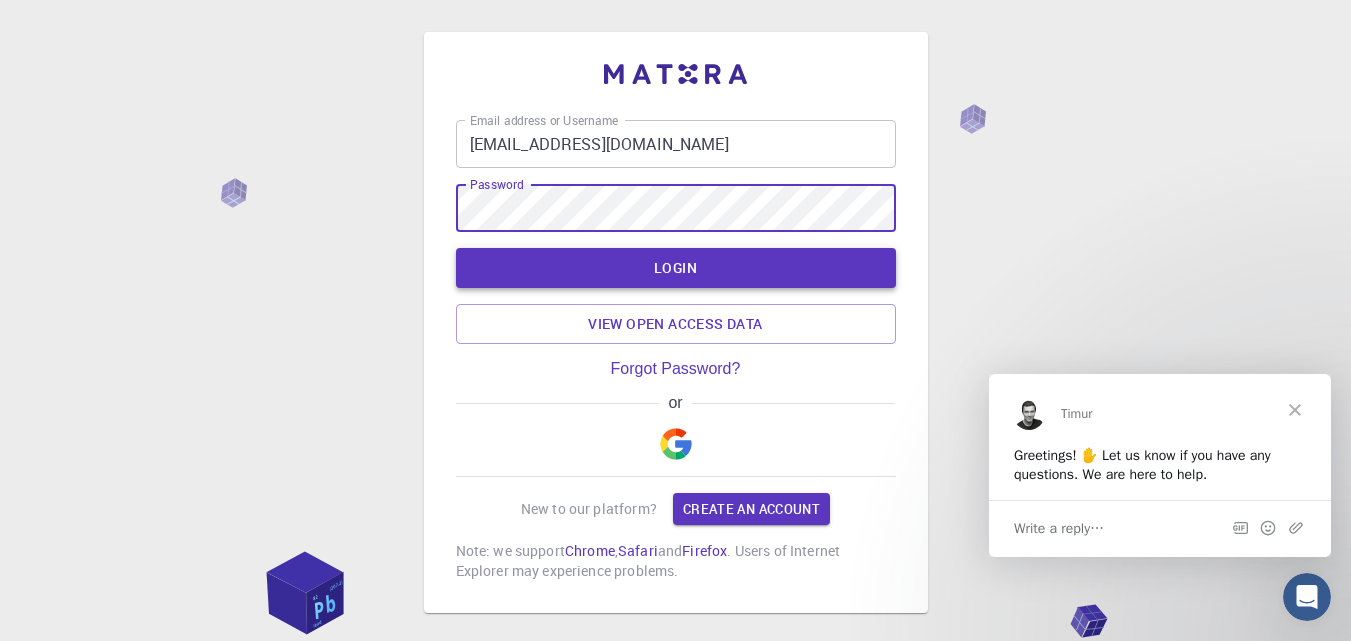 click on "LOGIN" at bounding box center (676, 268) 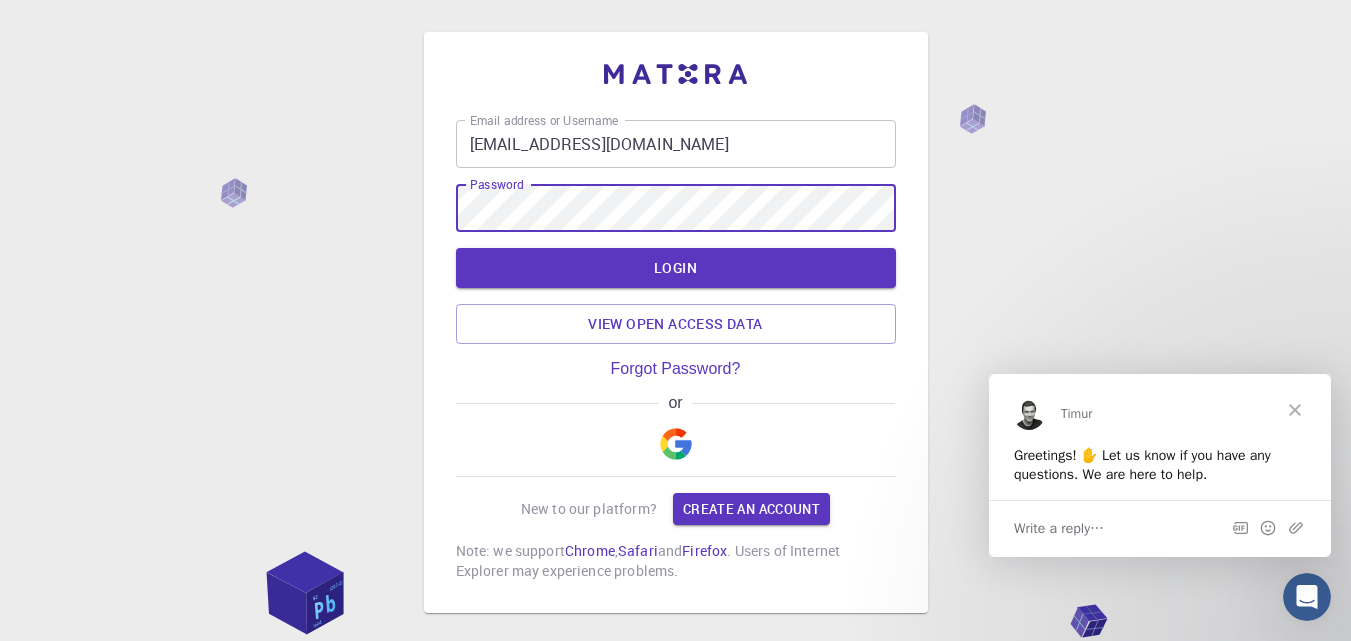 click on "LOGIN" at bounding box center (676, 268) 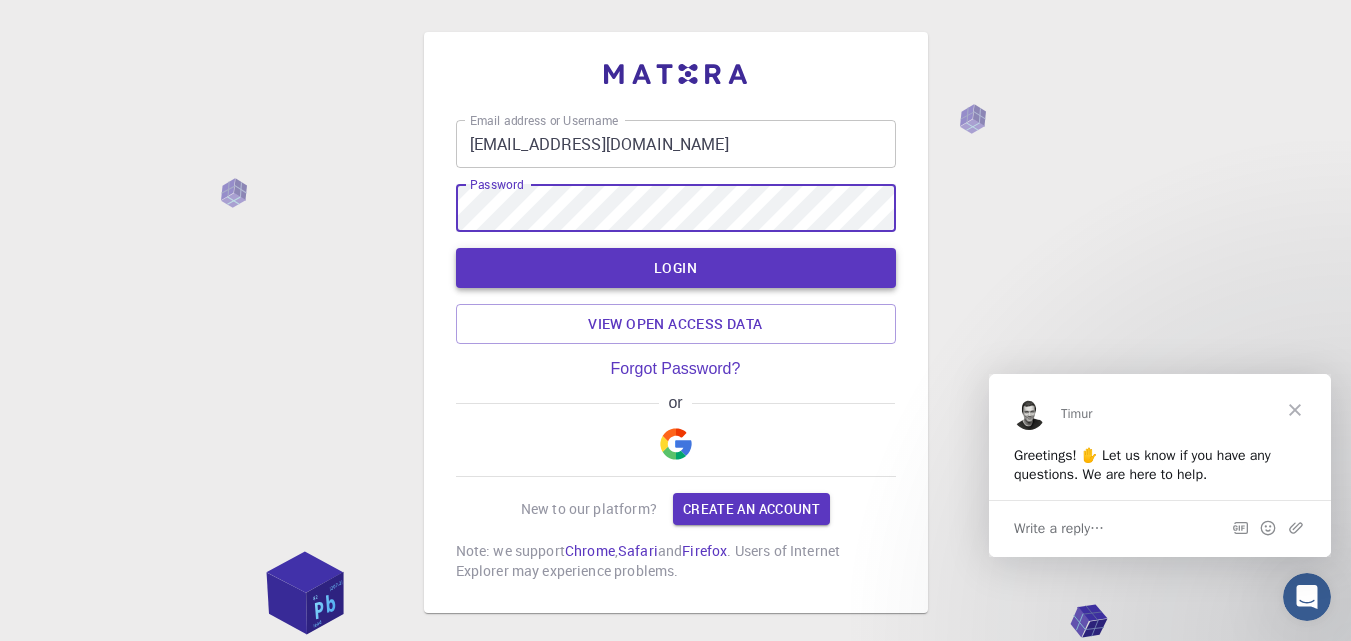 click on "LOGIN" at bounding box center [676, 268] 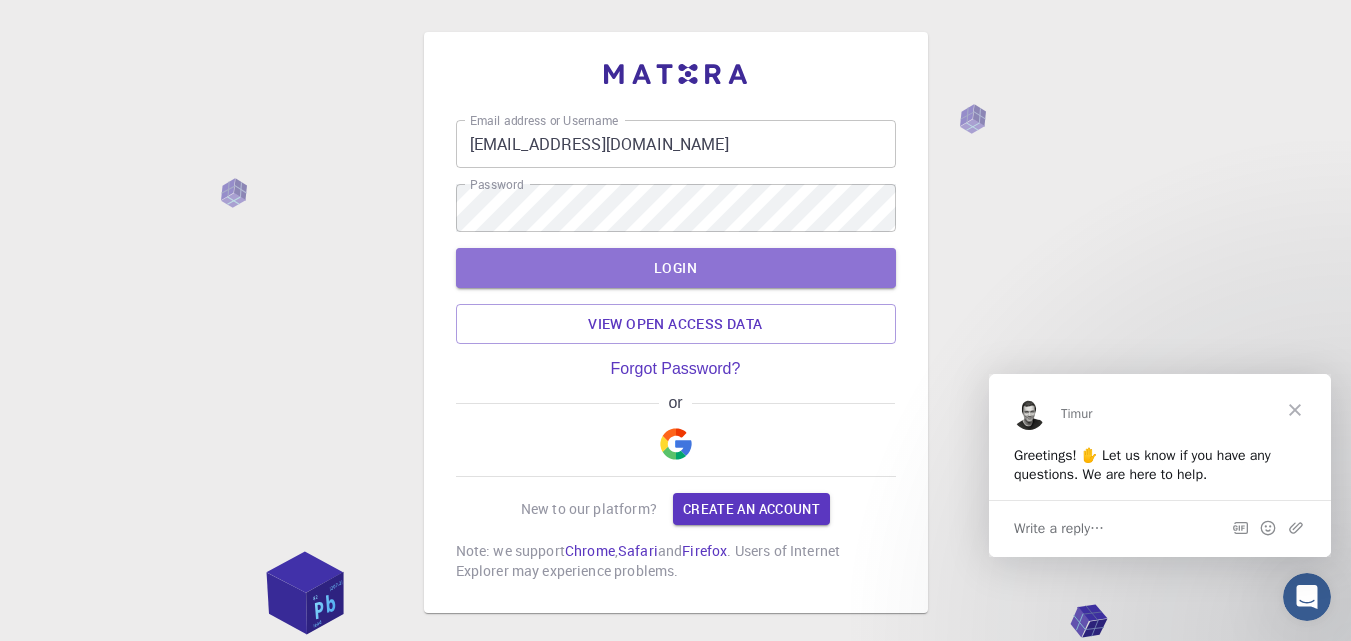 drag, startPoint x: 792, startPoint y: 275, endPoint x: 782, endPoint y: 268, distance: 12.206555 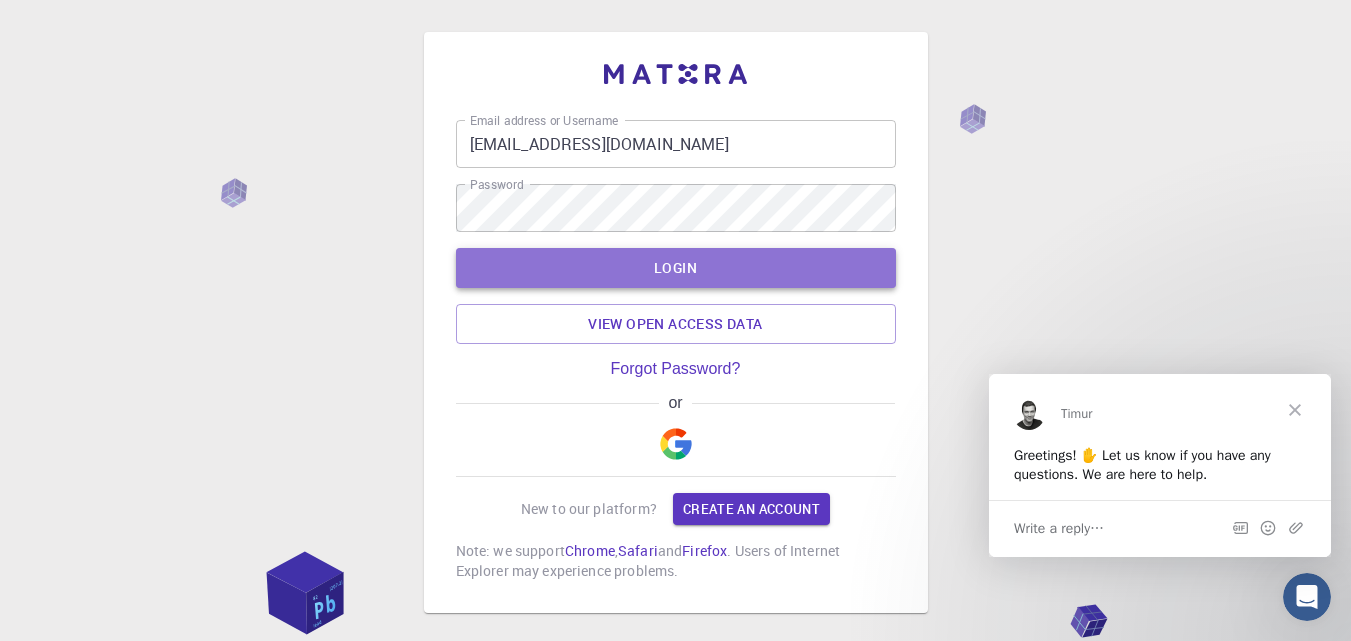 click on "LOGIN" at bounding box center [676, 268] 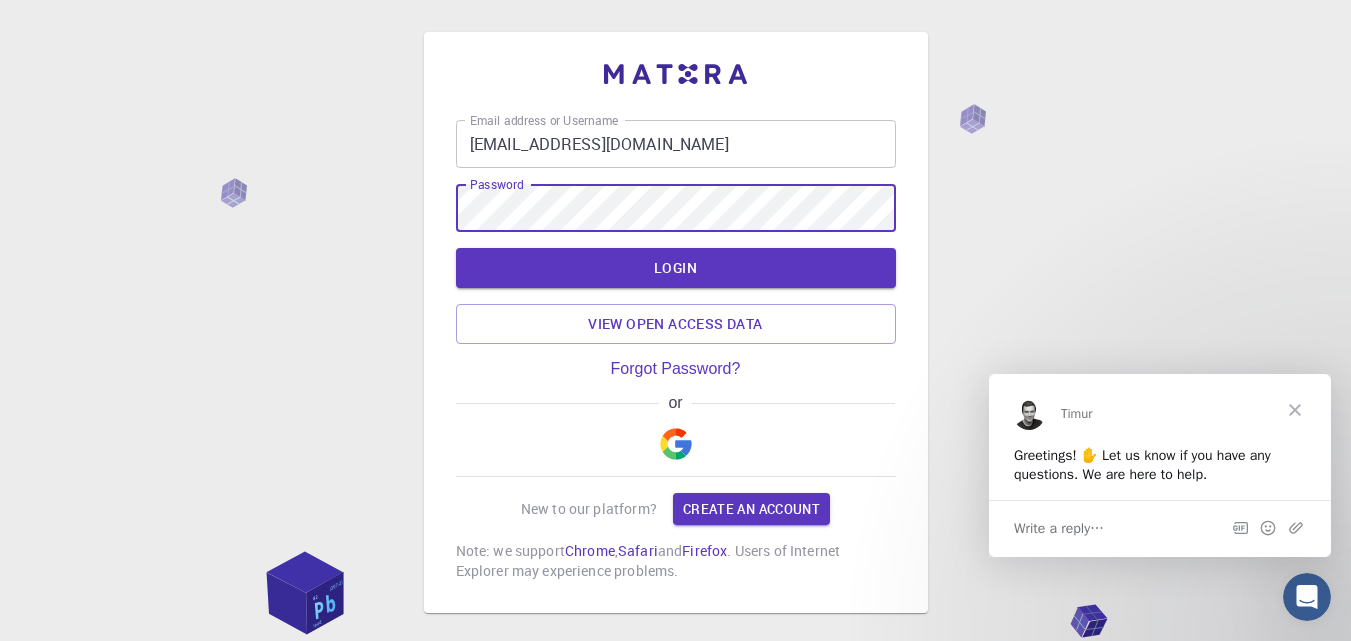click on "LOGIN" at bounding box center (676, 268) 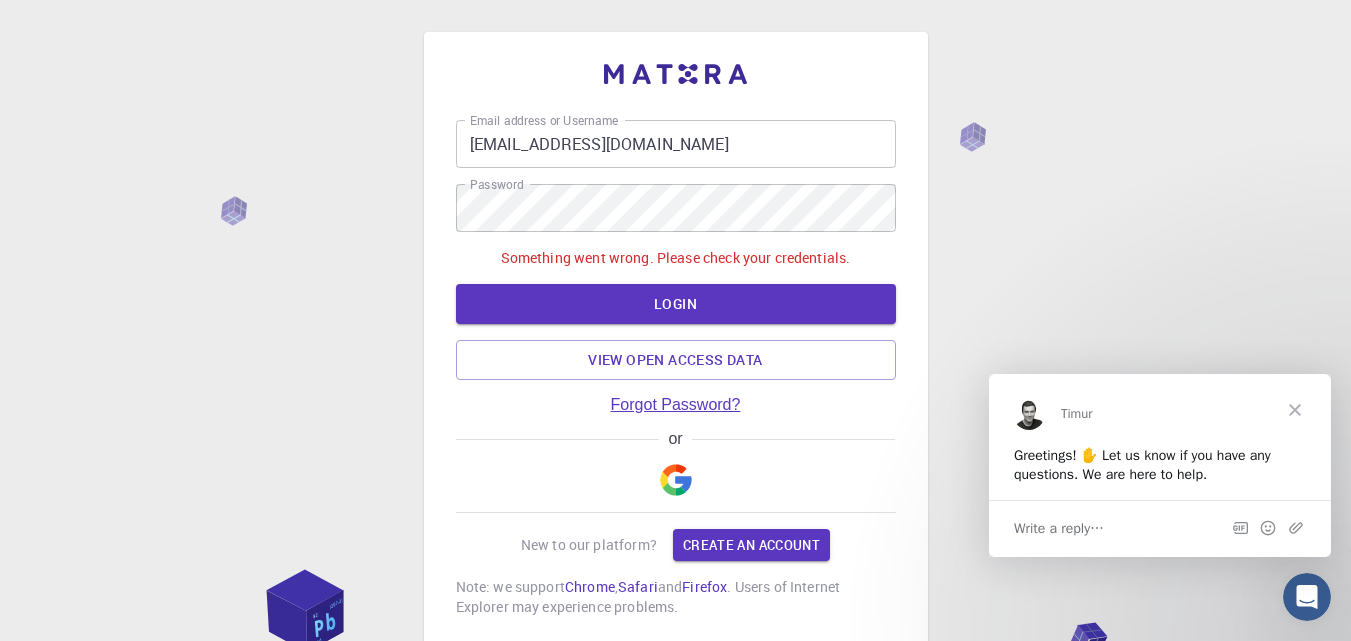 click on "Forgot Password?" at bounding box center (676, 405) 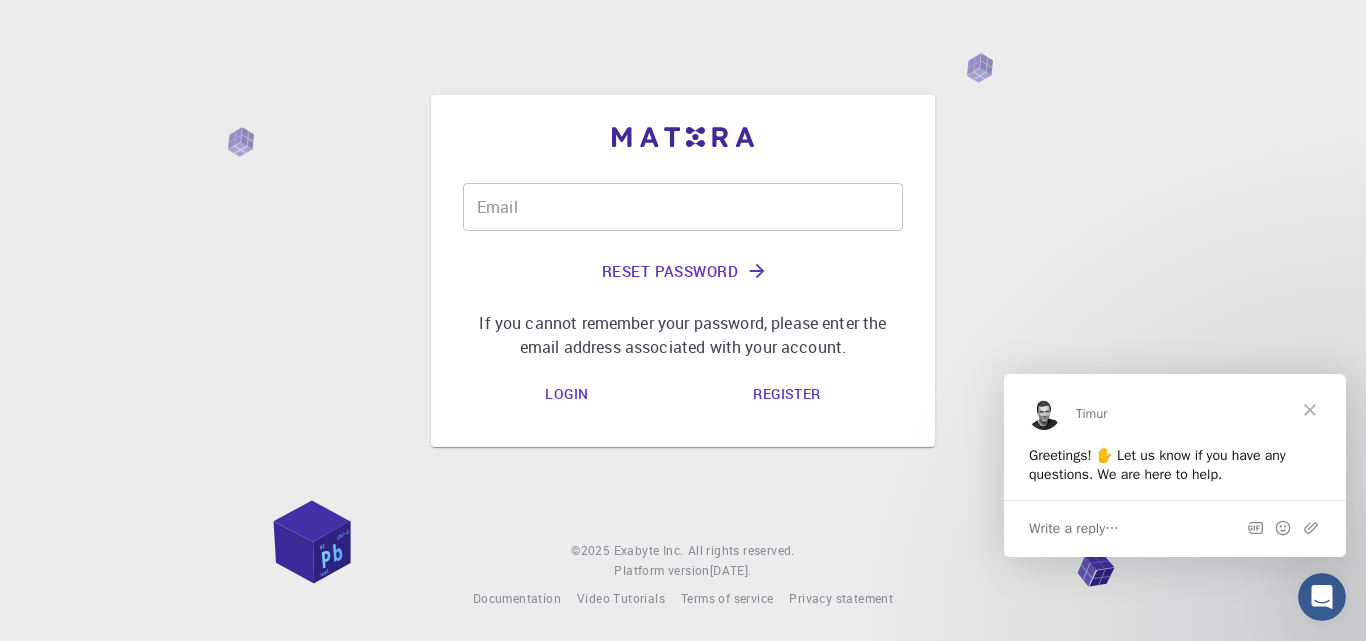 click on "Email" at bounding box center (683, 207) 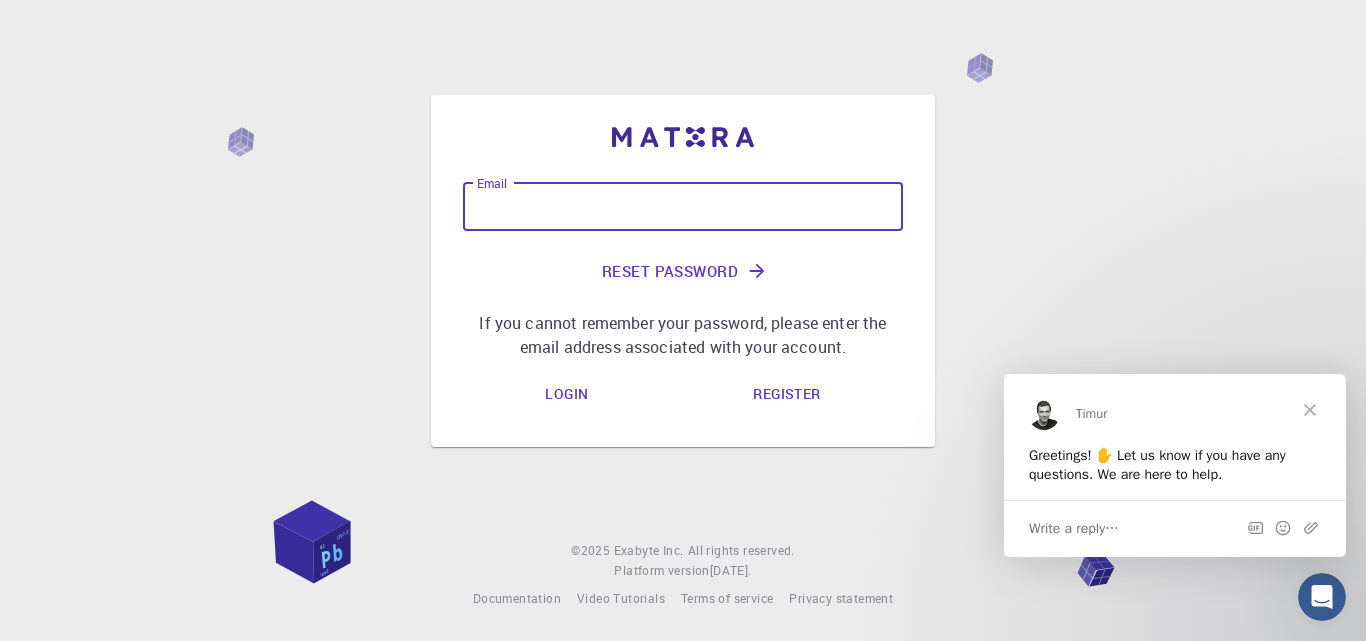 click on "Email Email Reset Password If you cannot remember your password, please enter the email address associated with your account. Login Register" at bounding box center (683, 271) 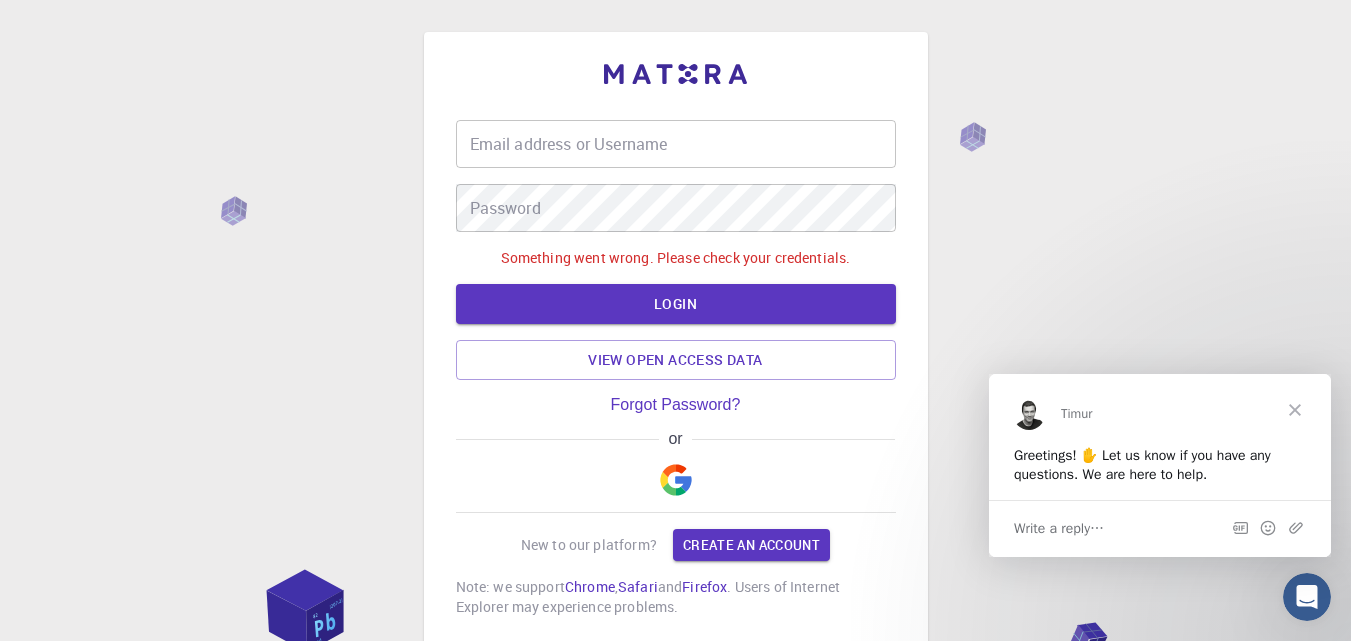 click on "Email address or Username" at bounding box center (676, 144) 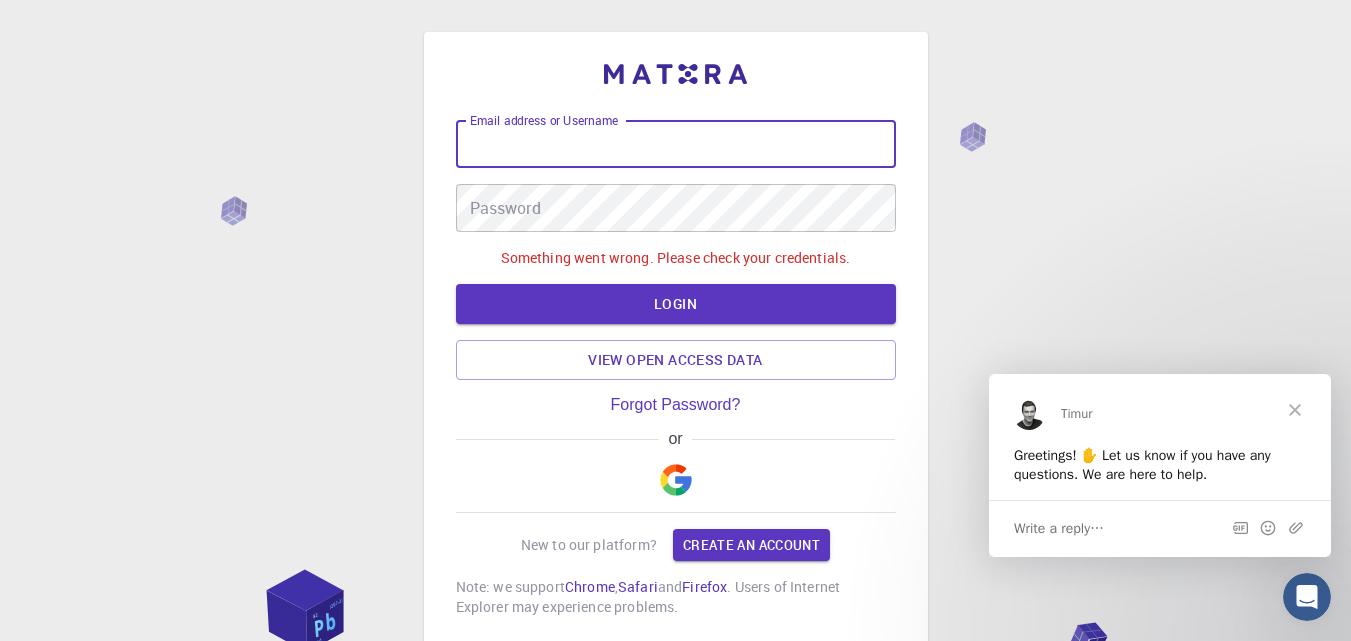 click on "Email address or Username" at bounding box center (676, 144) 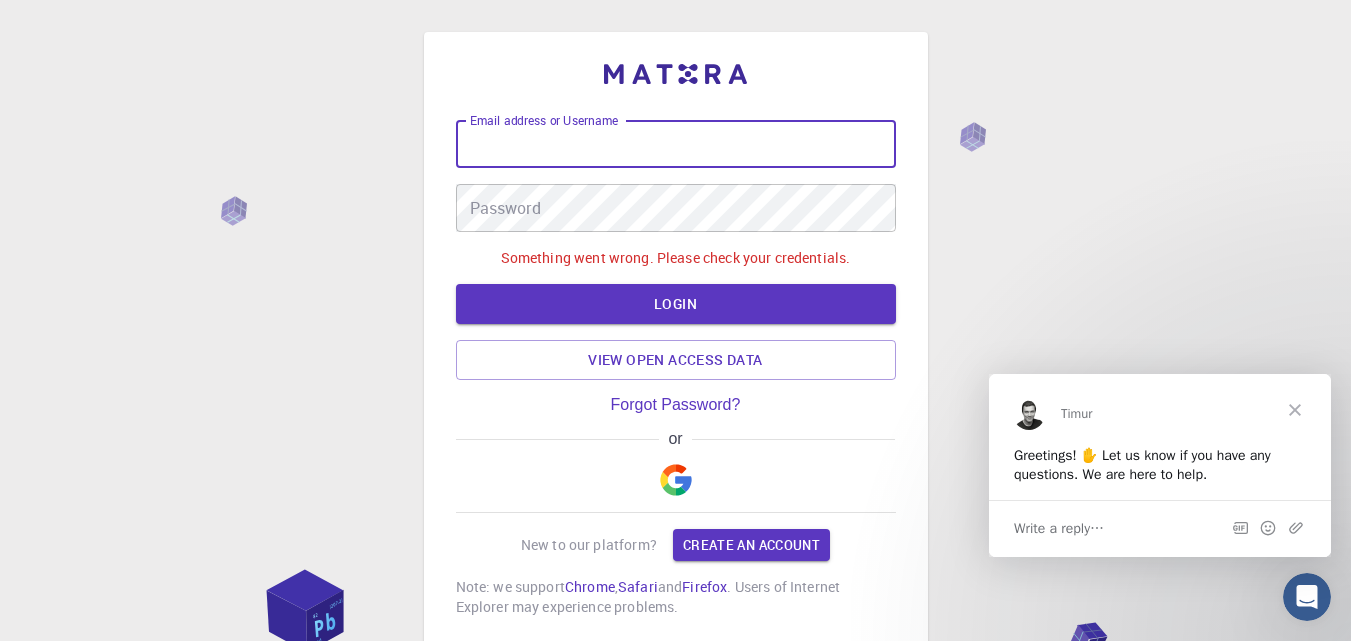type on "[EMAIL_ADDRESS][DOMAIN_NAME]" 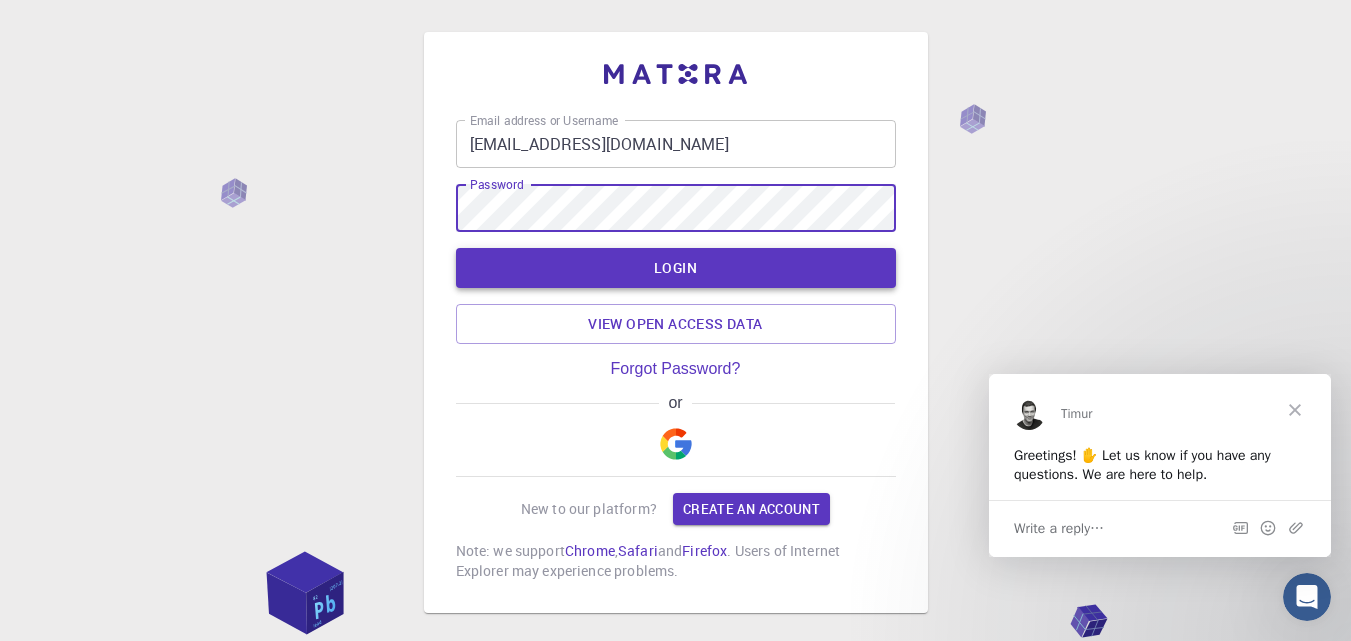 click on "LOGIN" at bounding box center [676, 268] 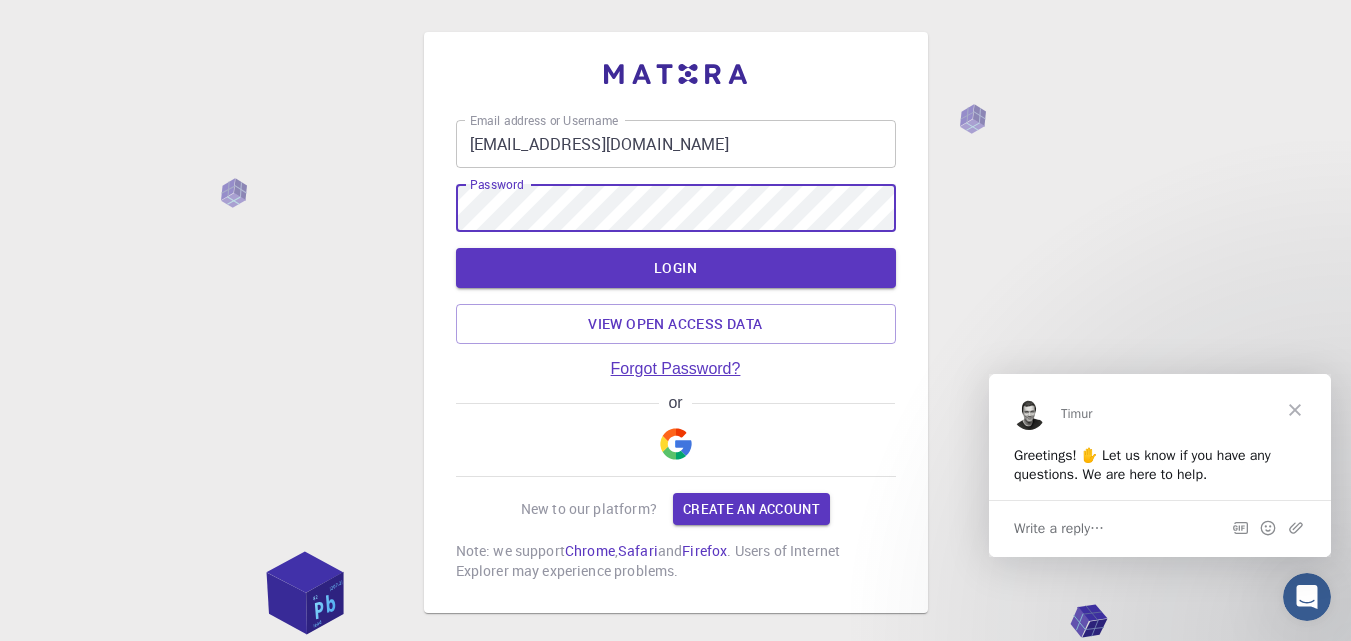 click on "Forgot Password?" at bounding box center [676, 369] 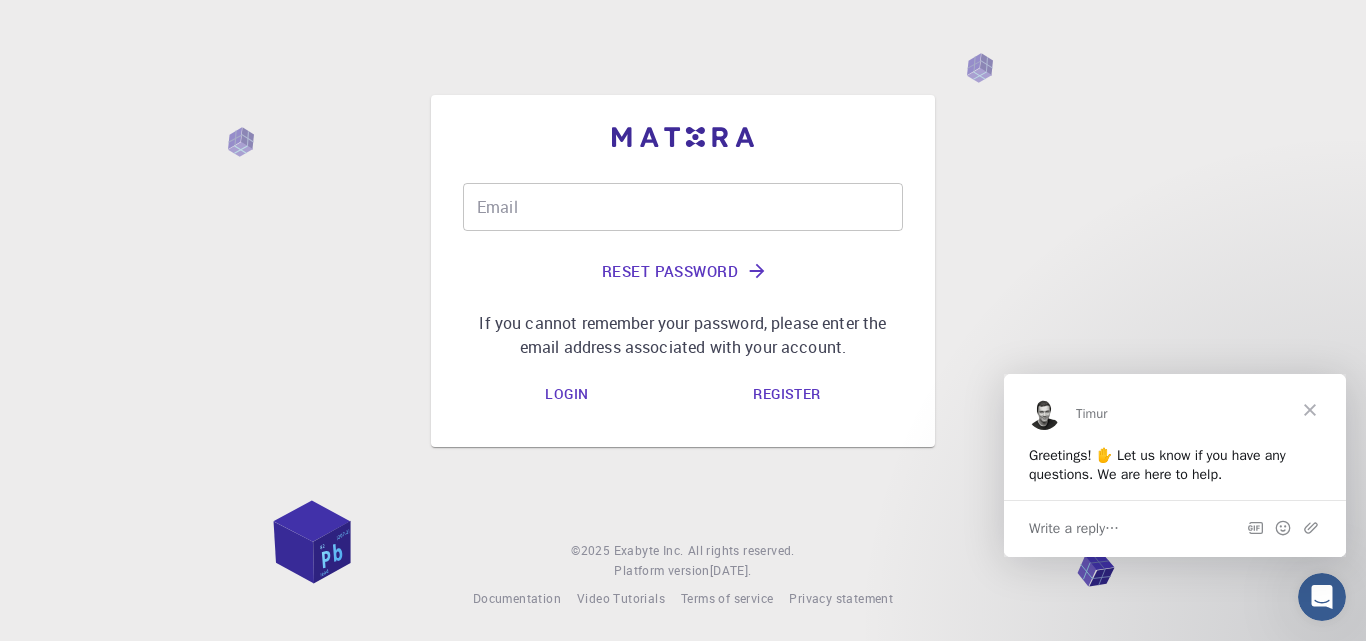 click on "Email" at bounding box center (683, 207) 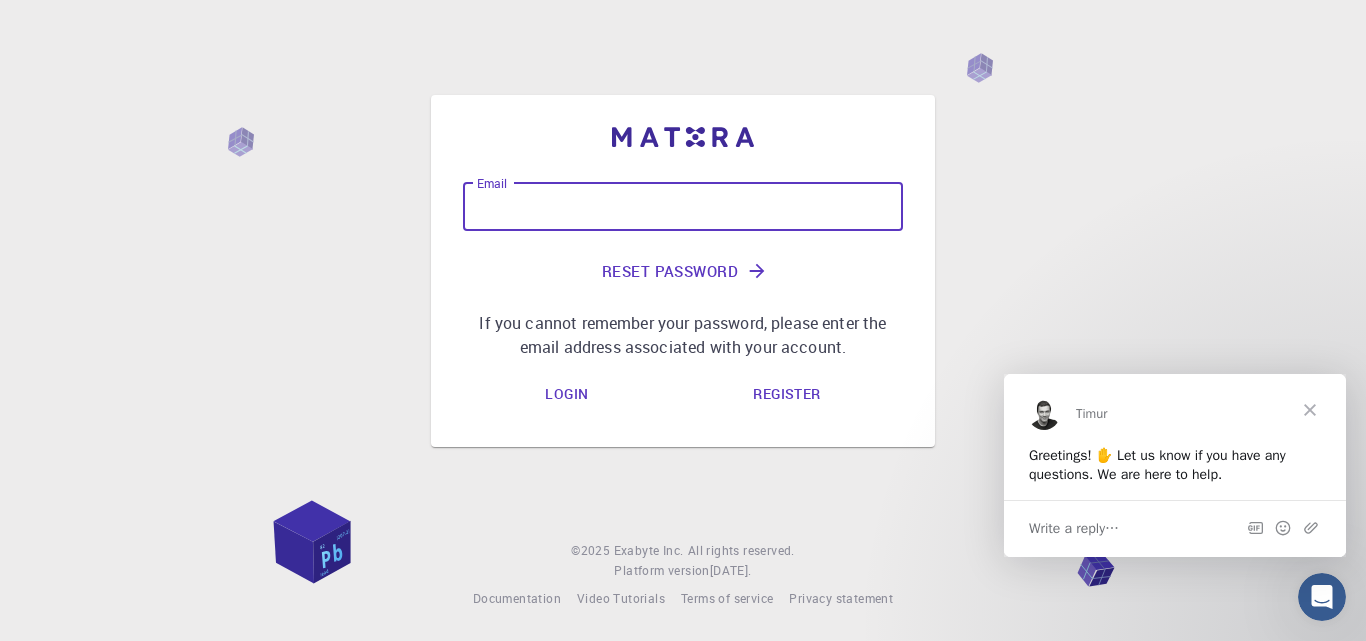 click on "Email" at bounding box center [683, 207] 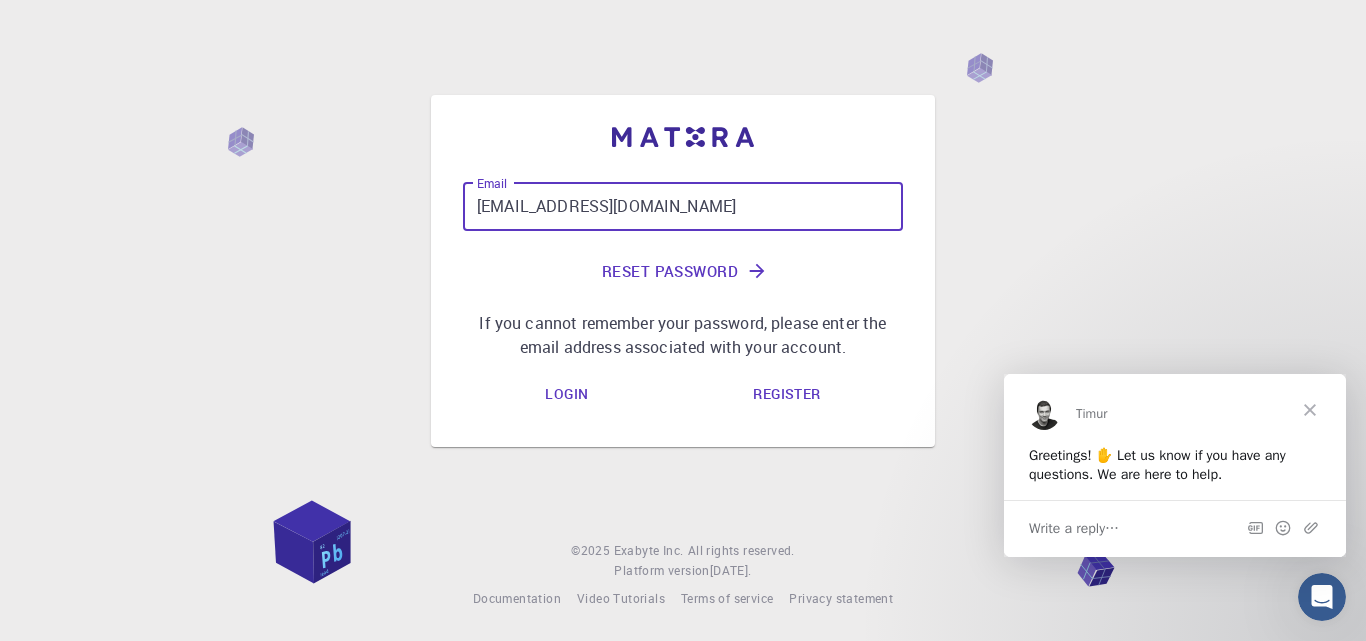 type on "[EMAIL_ADDRESS][DOMAIN_NAME]" 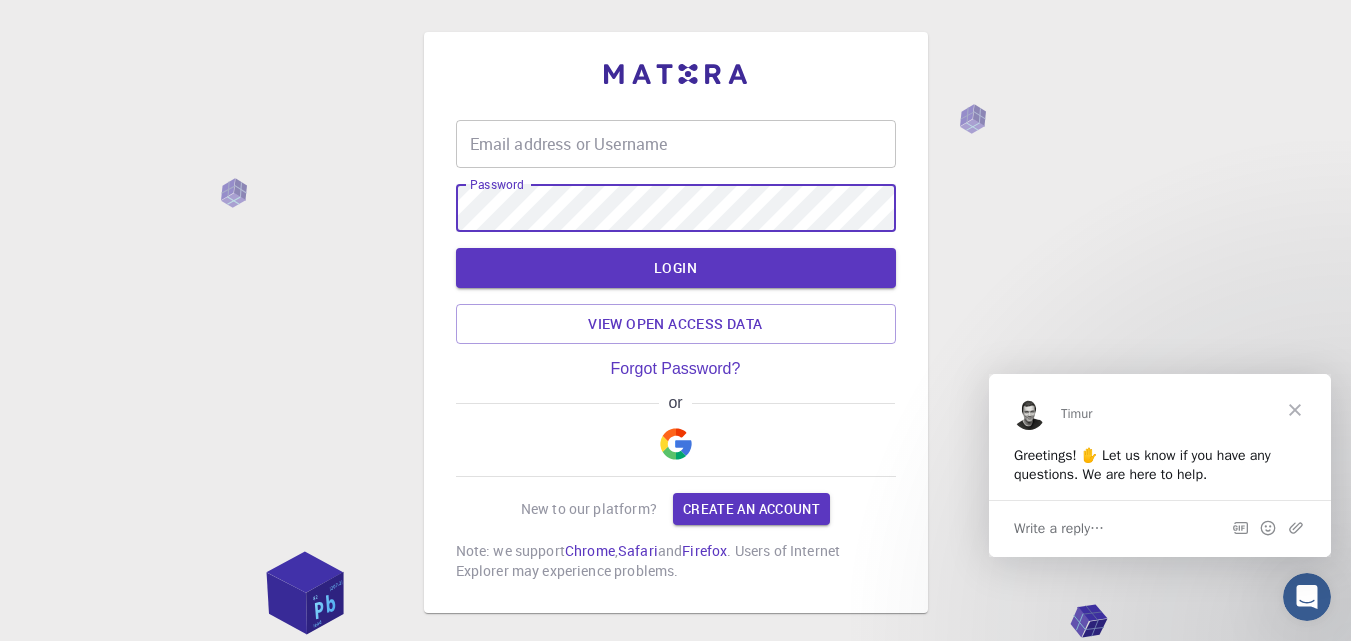 click on "Email address or Username Email address or Username" at bounding box center [676, 144] 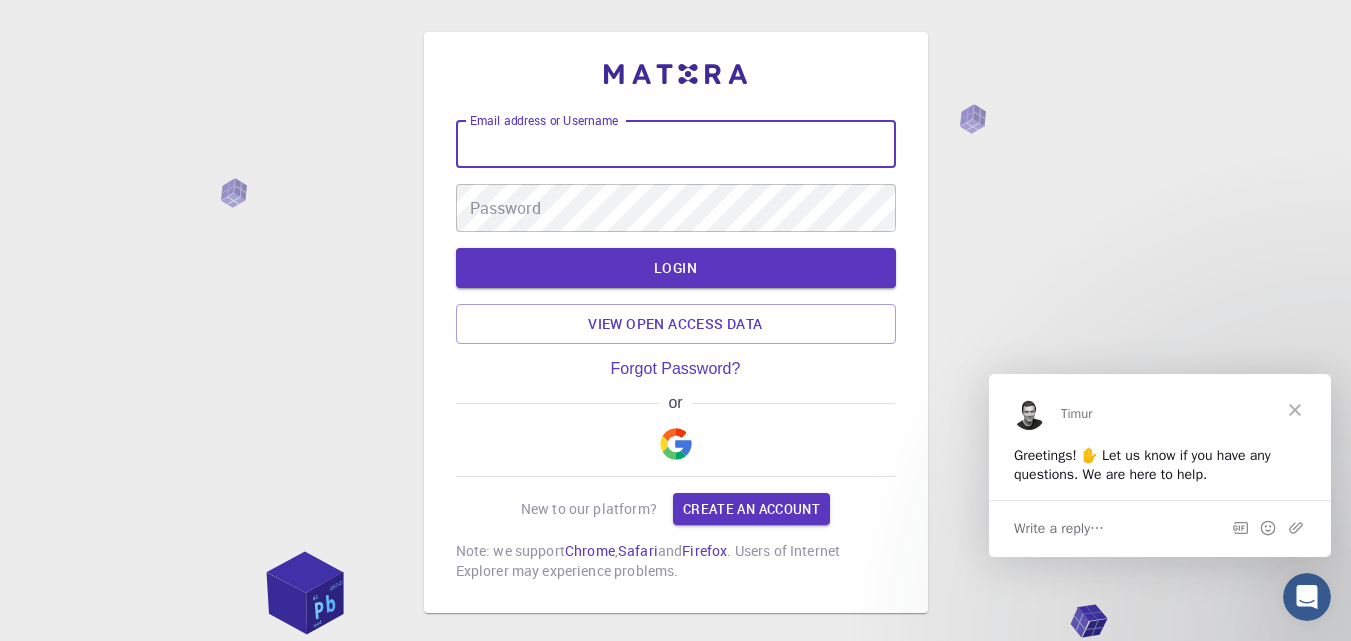 type on "[EMAIL_ADDRESS][DOMAIN_NAME]" 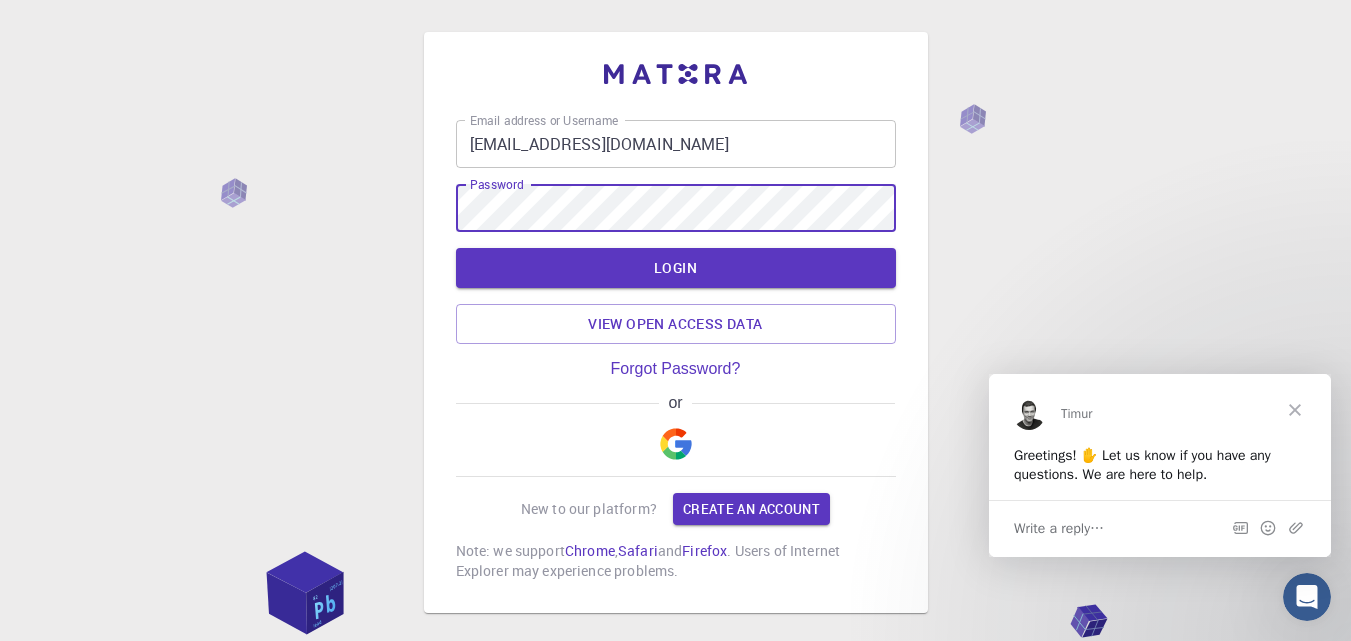 click on "LOGIN" at bounding box center (676, 268) 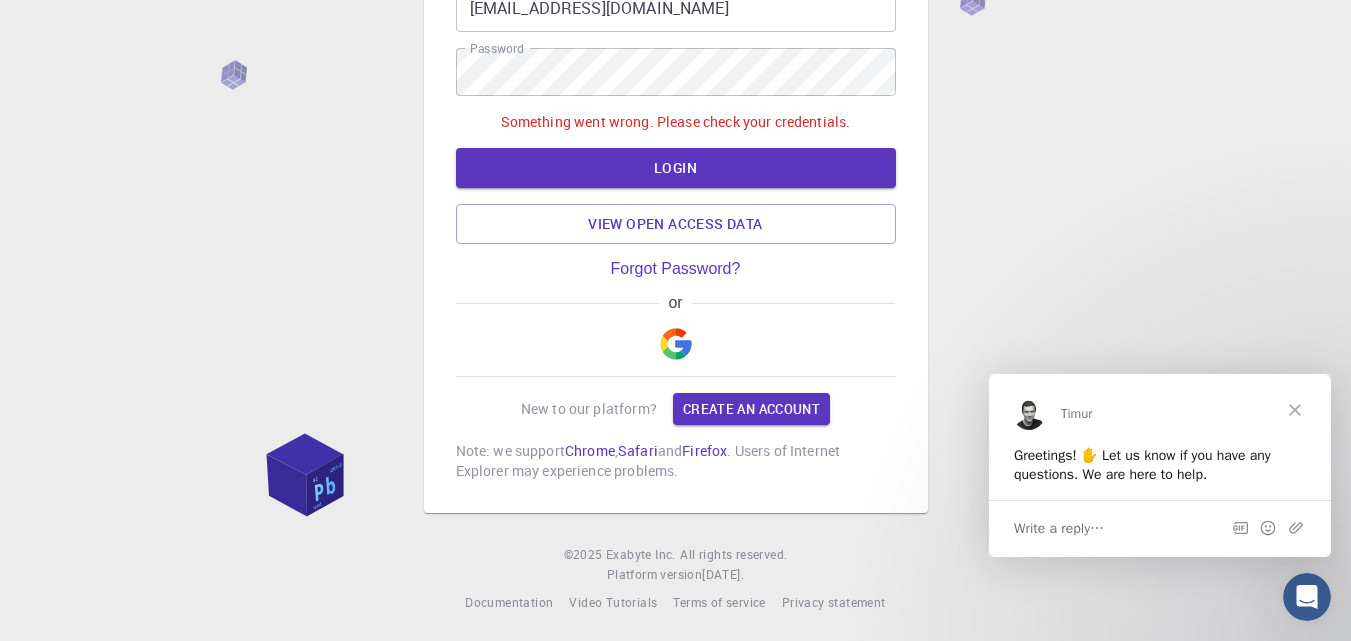scroll, scrollTop: 140, scrollLeft: 0, axis: vertical 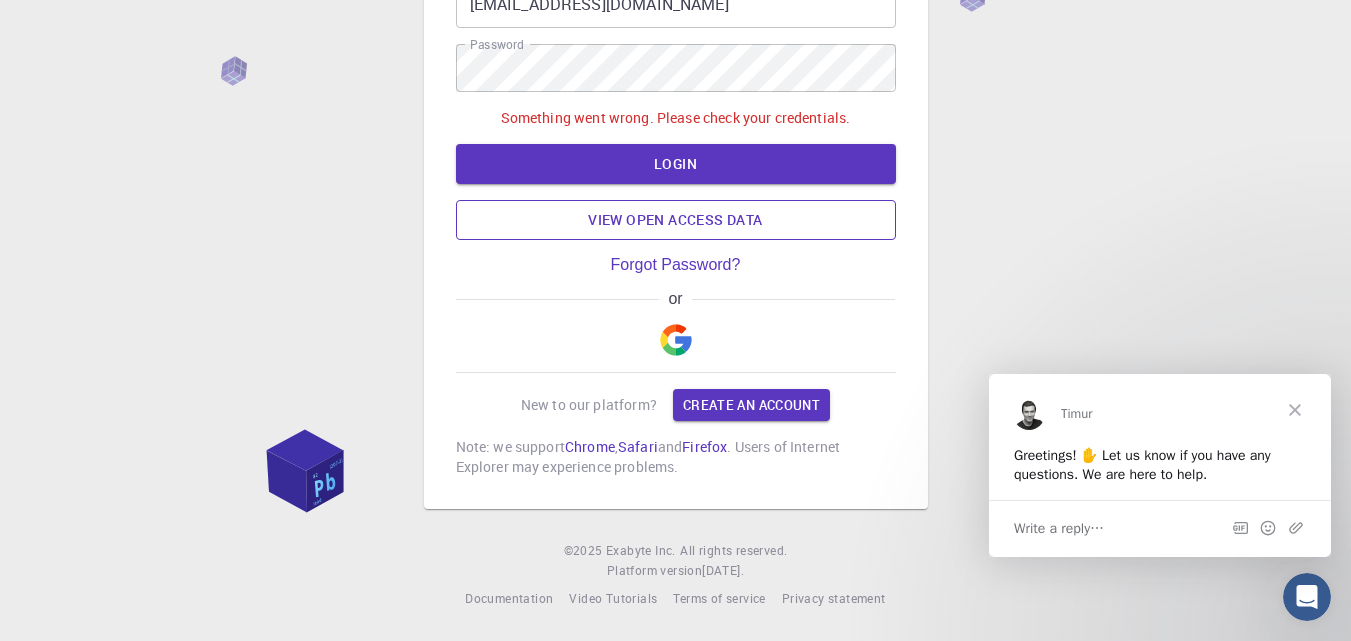 click on "View open access data" at bounding box center [676, 220] 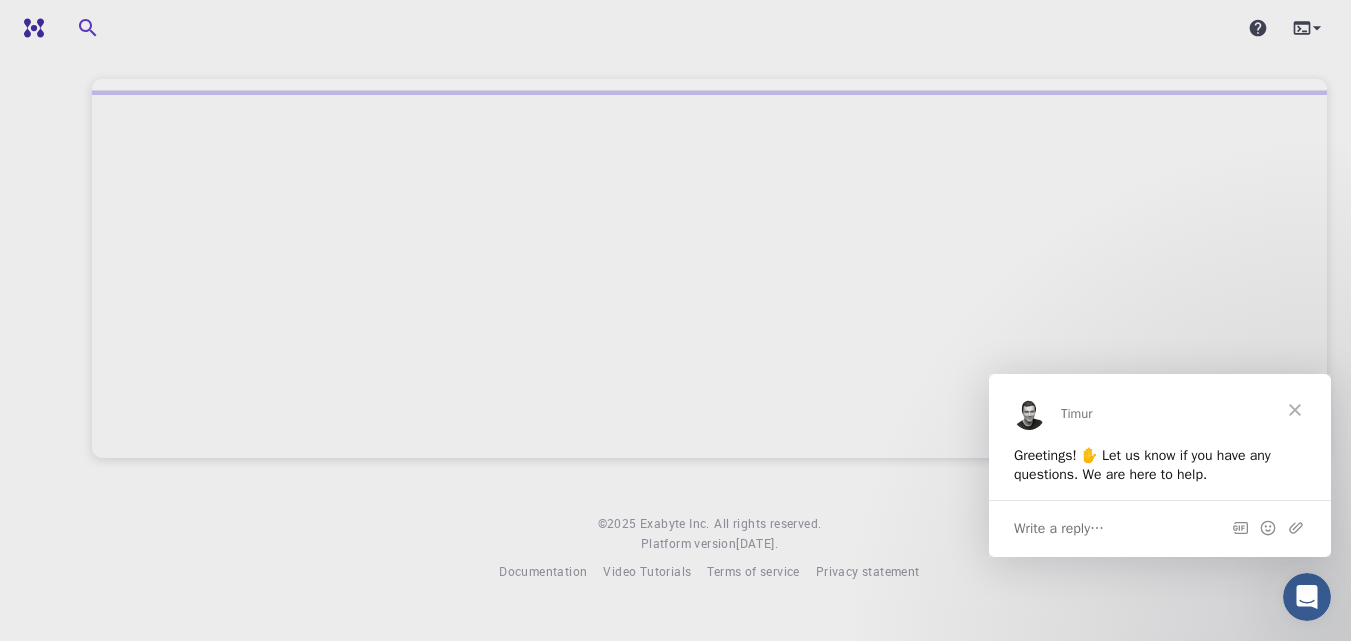 scroll, scrollTop: 0, scrollLeft: 0, axis: both 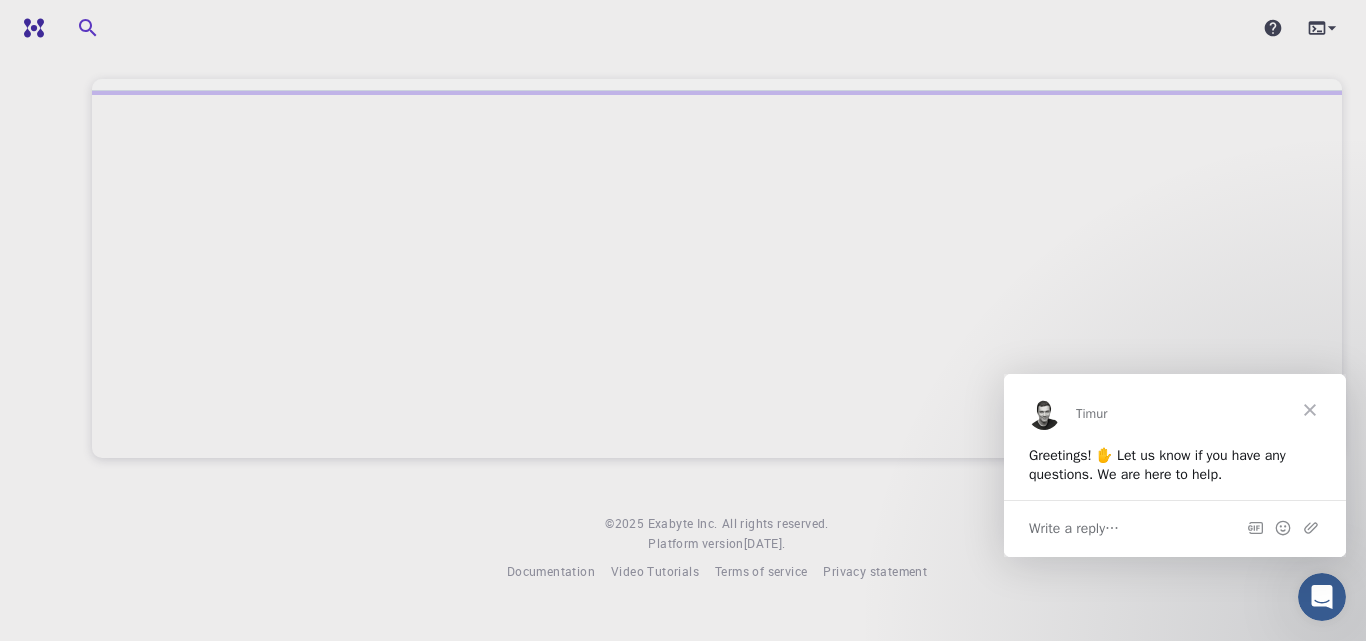 click at bounding box center [717, 274] 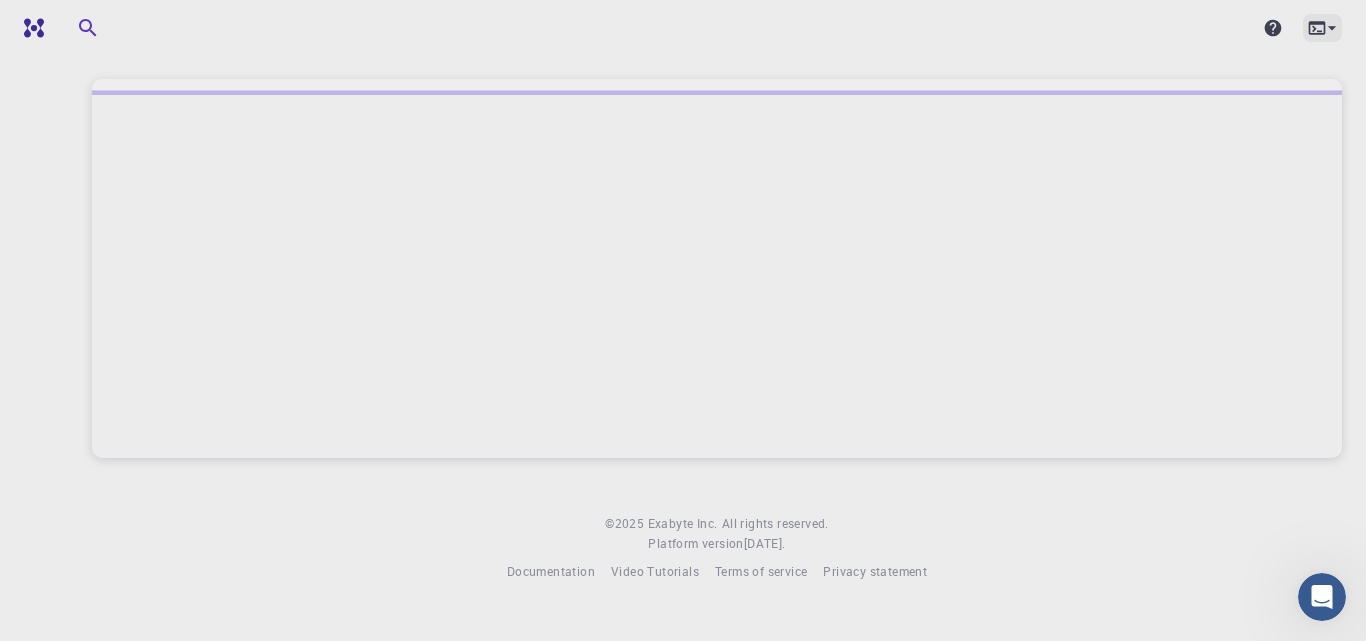 click 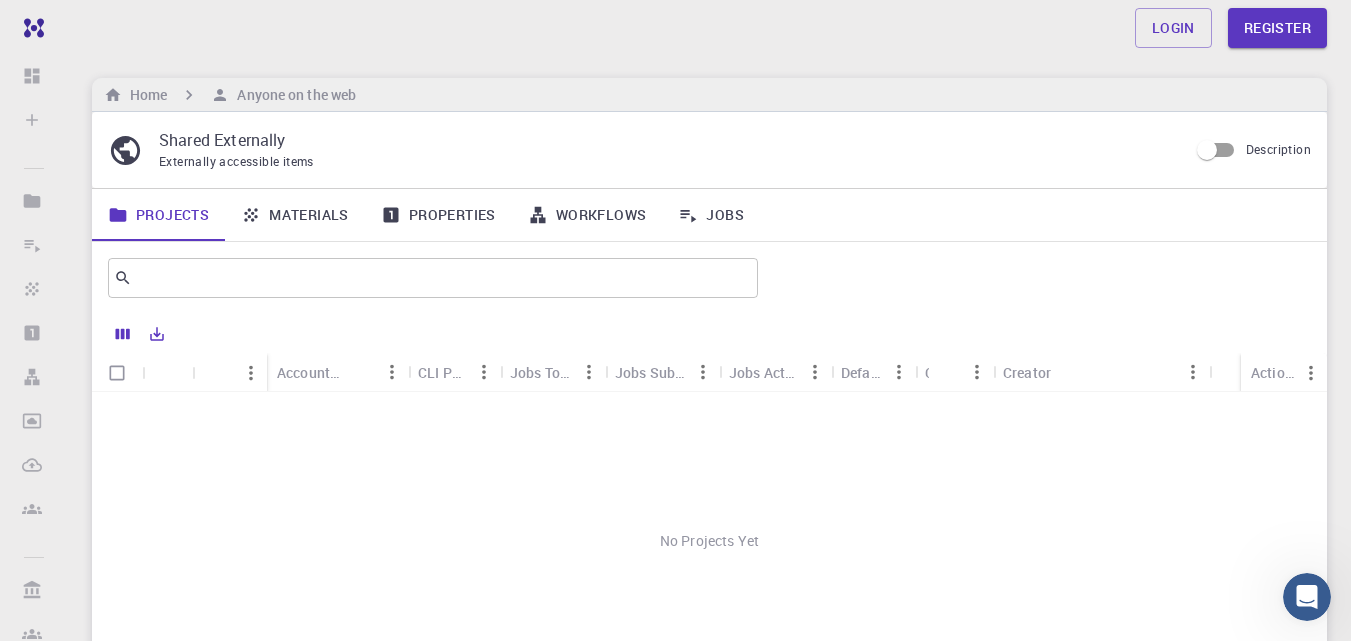 scroll, scrollTop: 0, scrollLeft: 0, axis: both 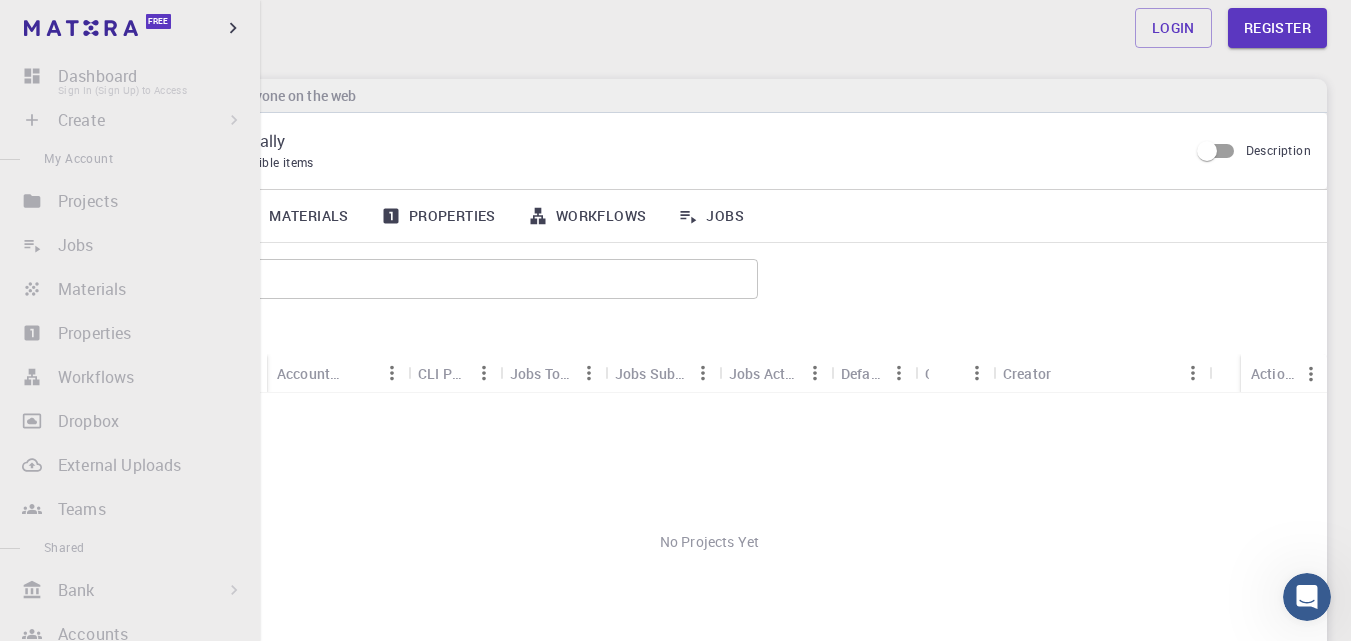 click on "Dashboard Sign In (Sign Up) to Access" at bounding box center [130, 76] 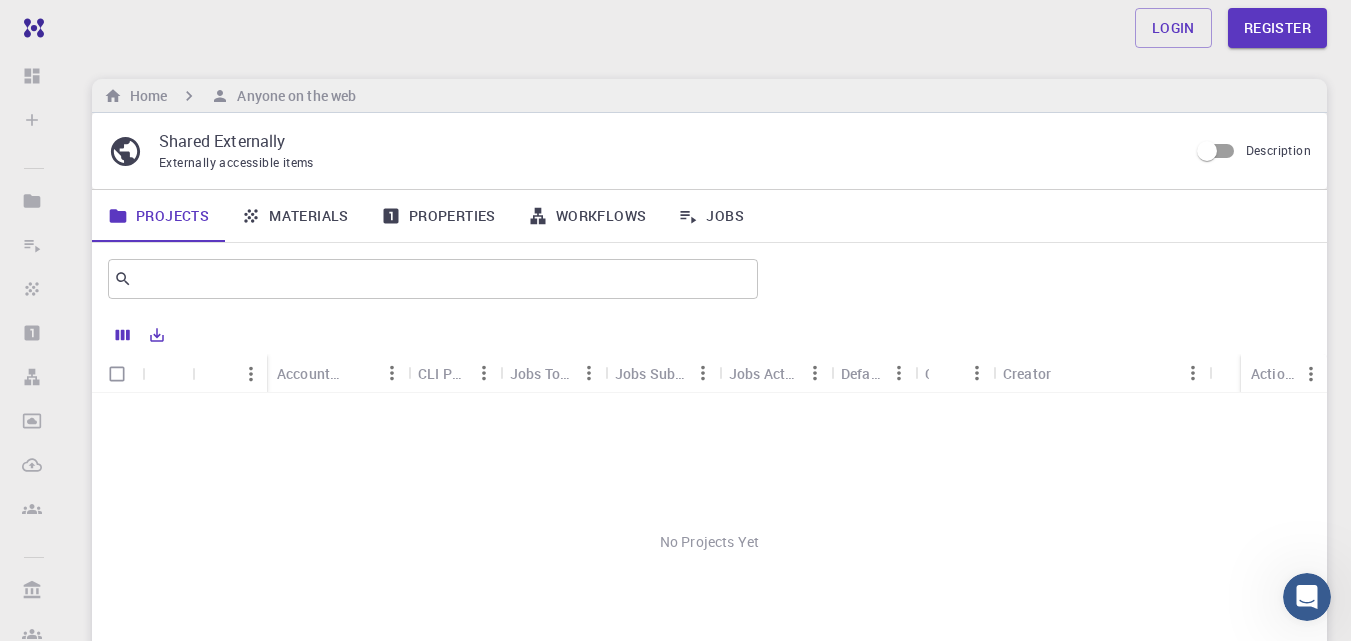click on "Login Register" at bounding box center (709, 28) 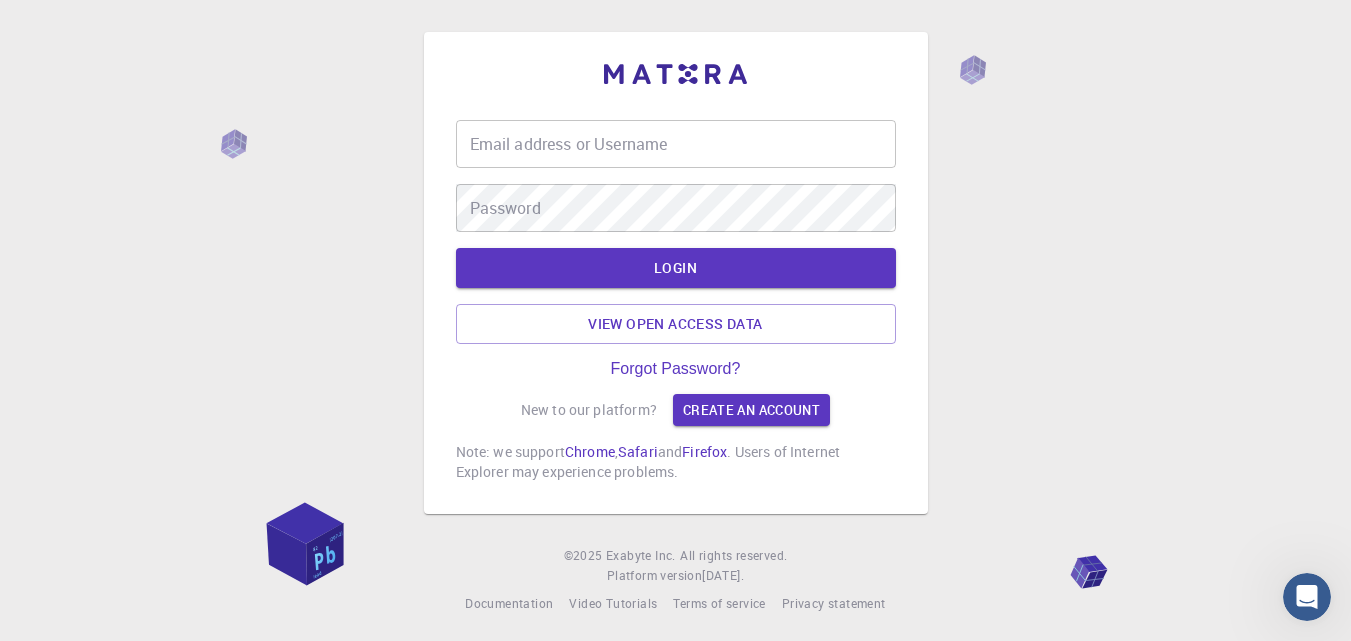 scroll, scrollTop: 104, scrollLeft: 0, axis: vertical 